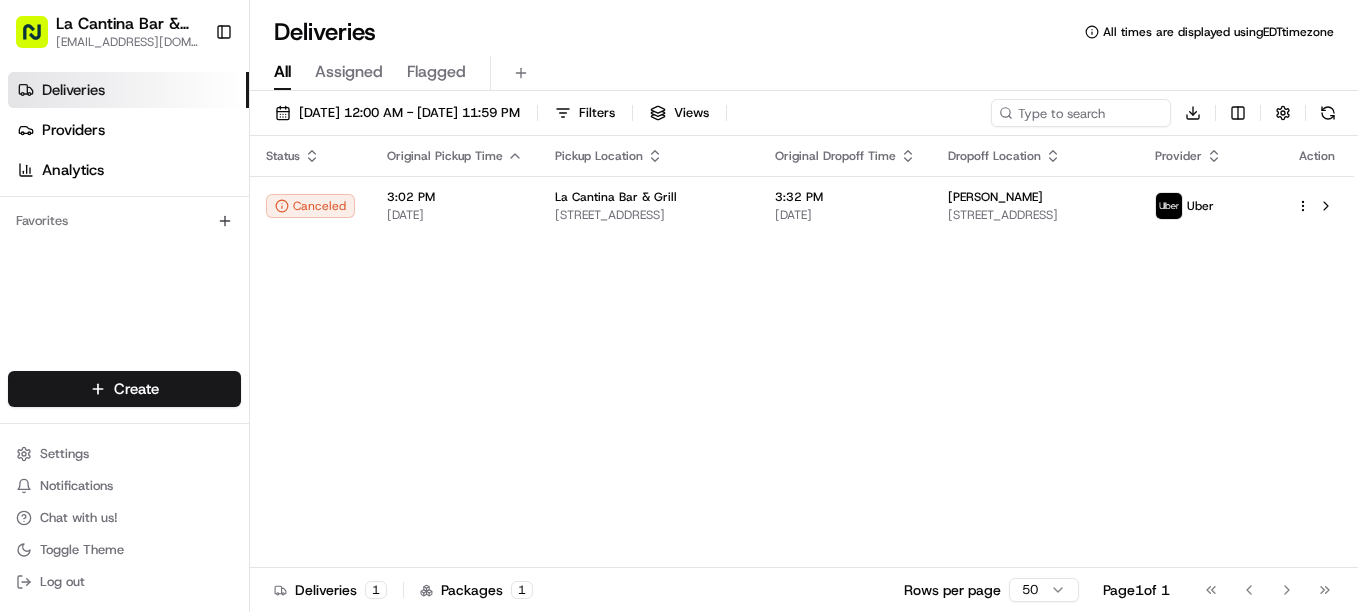 scroll, scrollTop: 0, scrollLeft: 0, axis: both 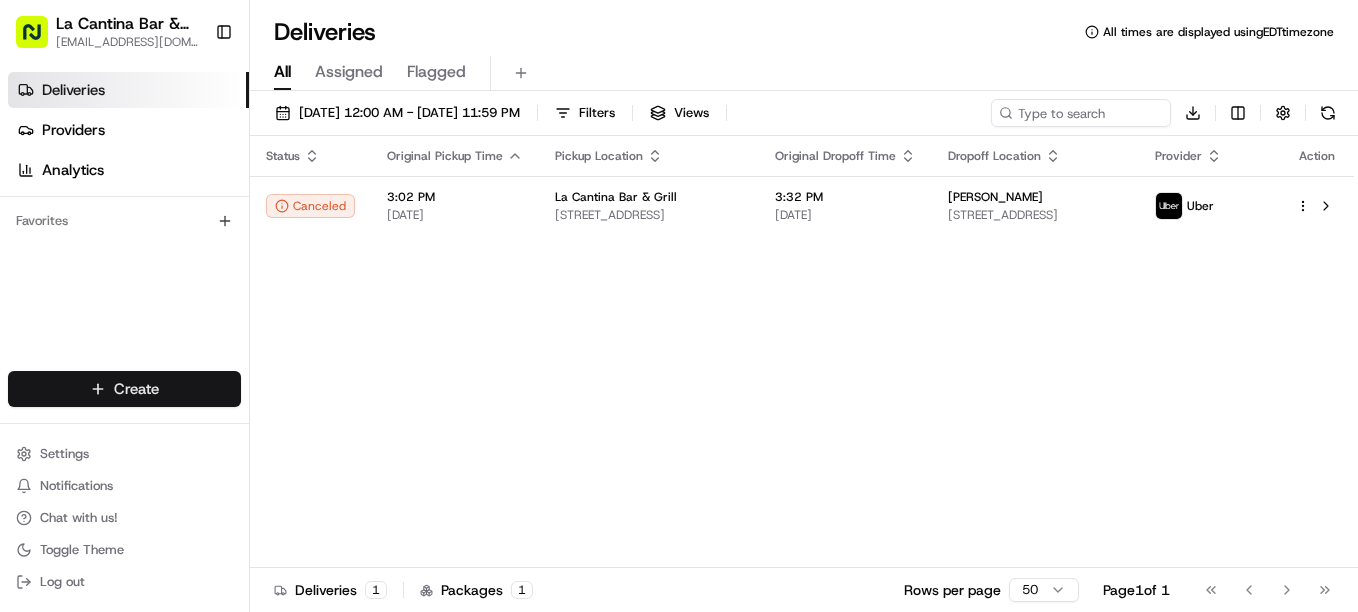 click on "La Cantina Bar & Grill [EMAIL_ADDRESS][DOMAIN_NAME] Toggle Sidebar Deliveries Providers Analytics Favorites Main Menu Members & Organization Organization Users Roles Preferences Customization Tracking Orchestration Automations Dispatch Strategy Locations Pickup Locations Dropoff Locations Billing Billing Refund Requests Integrations Notification Triggers Webhooks API Keys Request Logs Create Settings Notifications Chat with us! Toggle Theme Log out Deliveries All times are displayed using  EDT  timezone All Assigned Flagged [DATE] 12:00 AM - [DATE] 11:59 PM Filters Views Download Status Original Pickup Time Pickup Location Original Dropoff Time Dropoff Location Provider Action Canceled 3:02 PM [DATE] La Cantina Bar & Grill [STREET_ADDRESS] 3:32 PM [DATE] [PERSON_NAME] [STREET_ADDRESS] Uber Deliveries 1 Packages 1 Rows per page 50 Page  1  of   1 Go to first page Go to previous page Go to next page Go to last page" at bounding box center [679, 306] 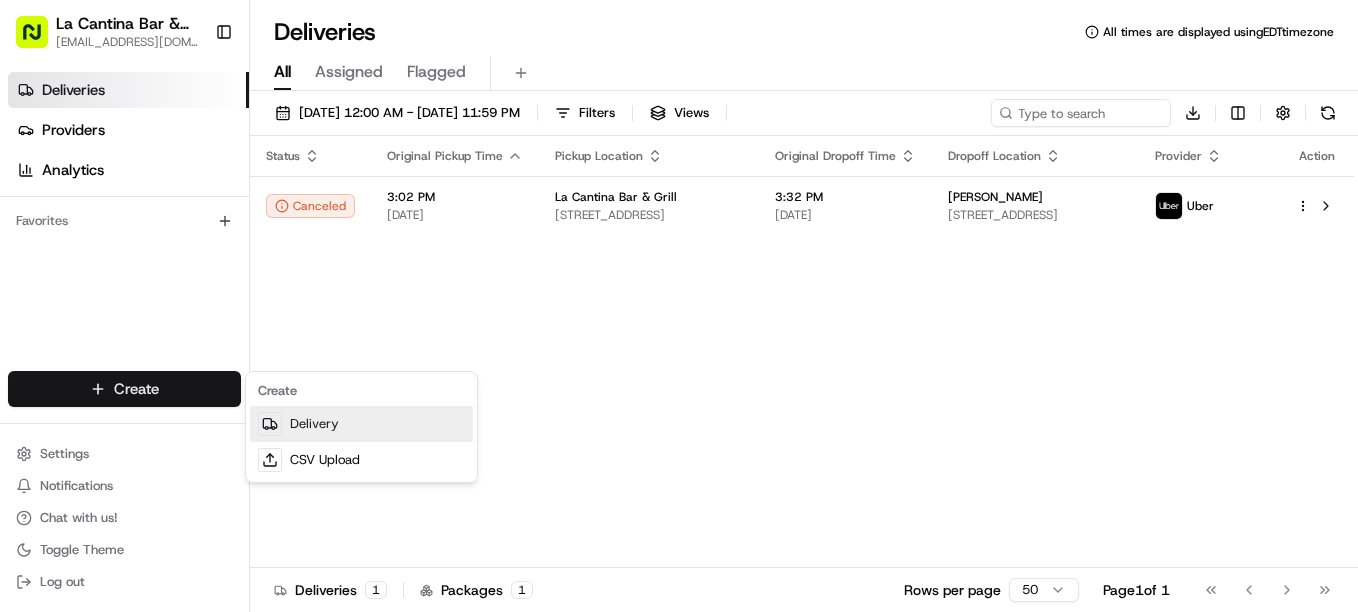 click on "Delivery" at bounding box center (361, 424) 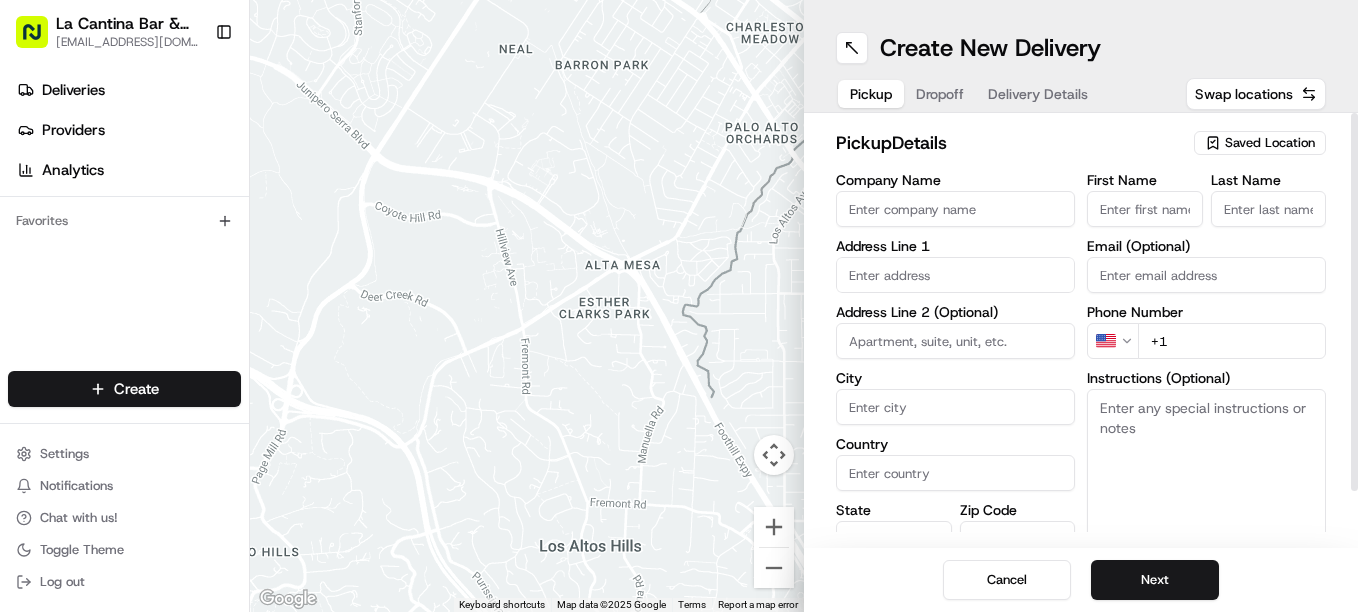 click on "First Name" at bounding box center [1145, 209] 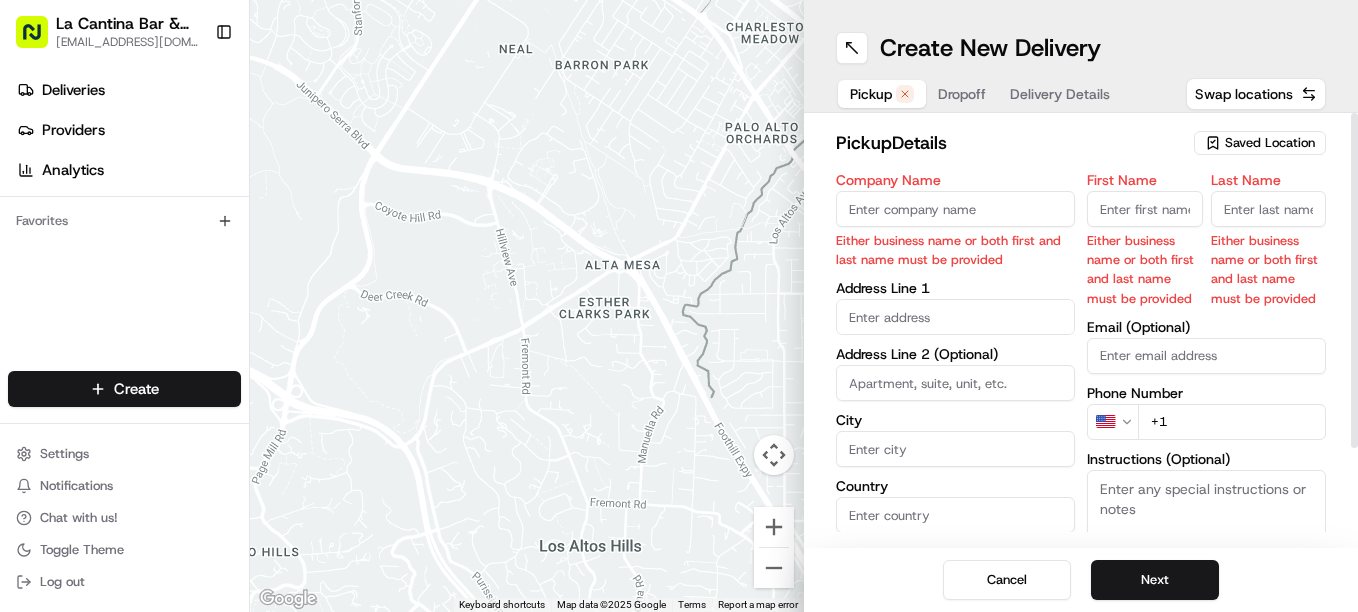 click on "Company Name Either business name or both first and last name must be provided Address Line 1 Address Line 2 (Optional) City Country State Zip Code Save this Location" at bounding box center [955, 412] 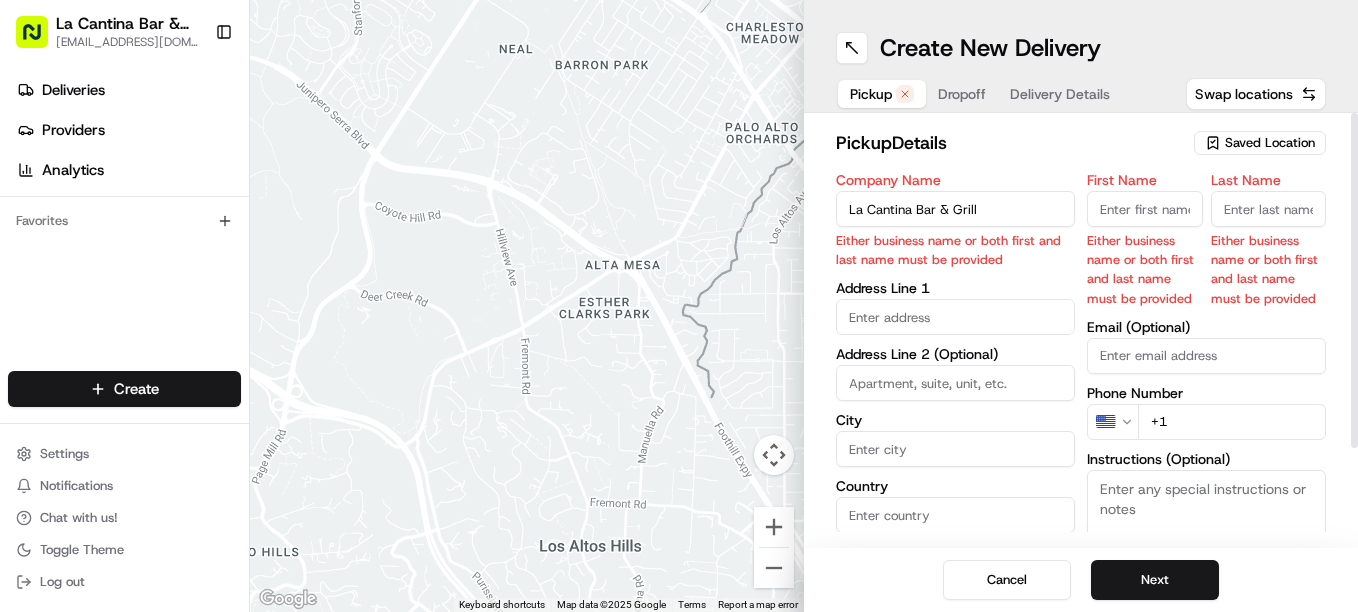 type on "[STREET_ADDRESS]" 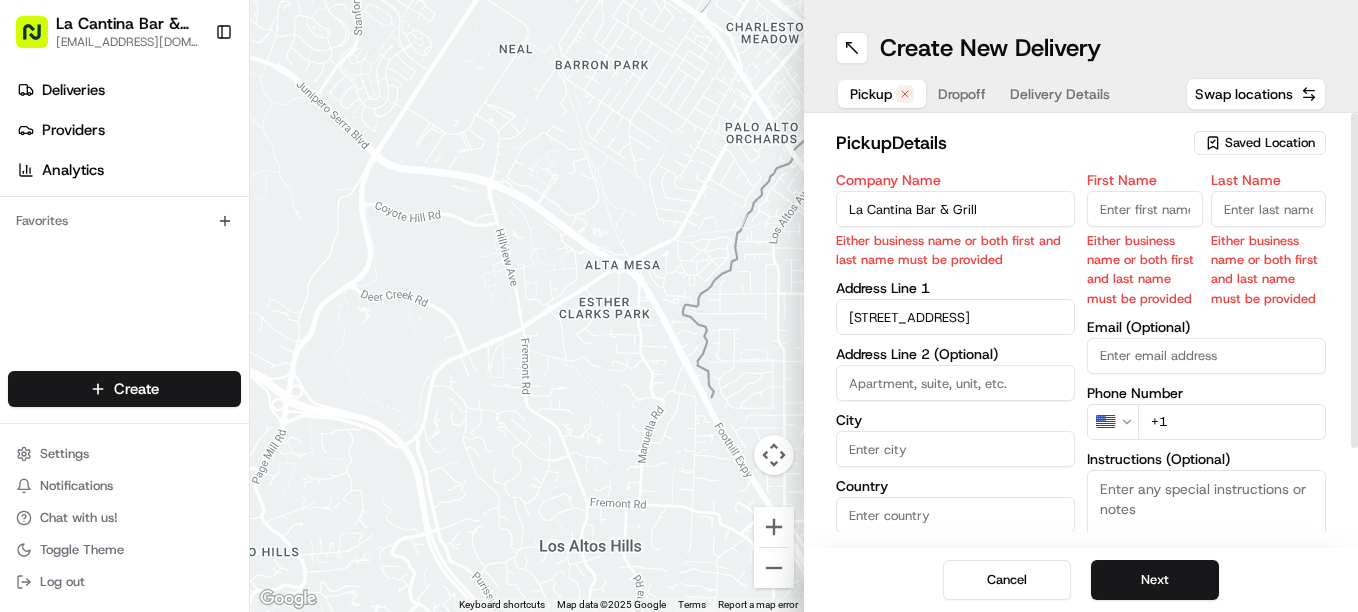 type on "Plainfield" 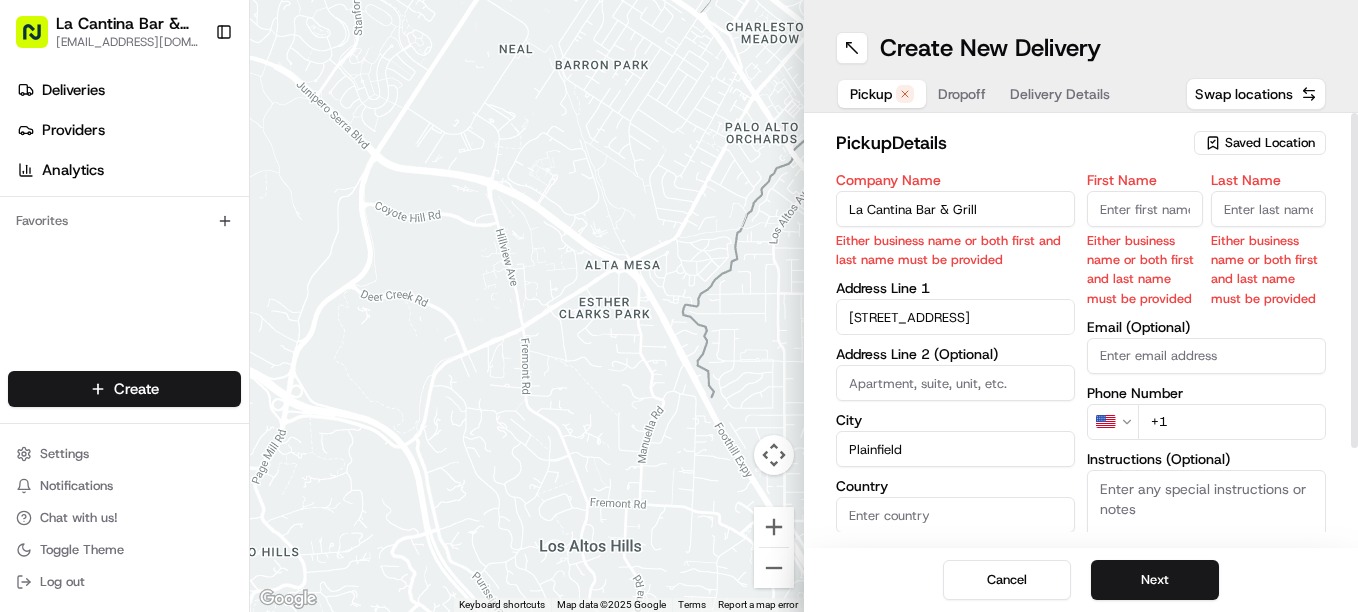 type on "[GEOGRAPHIC_DATA]" 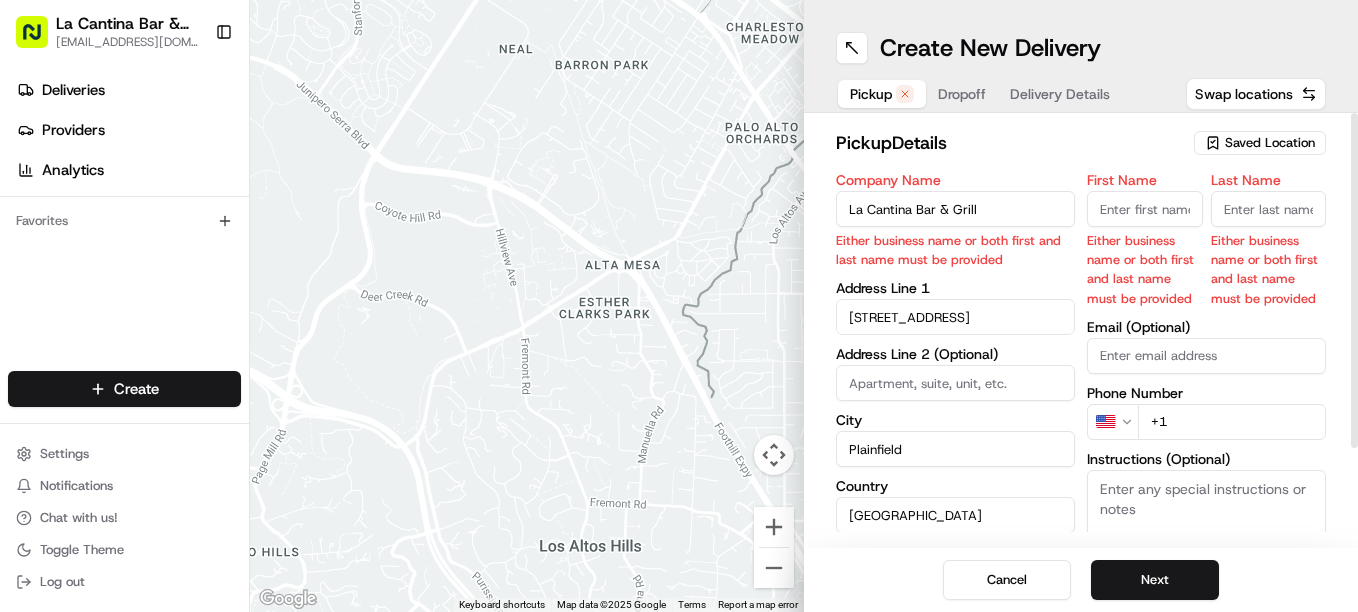 type on "CT" 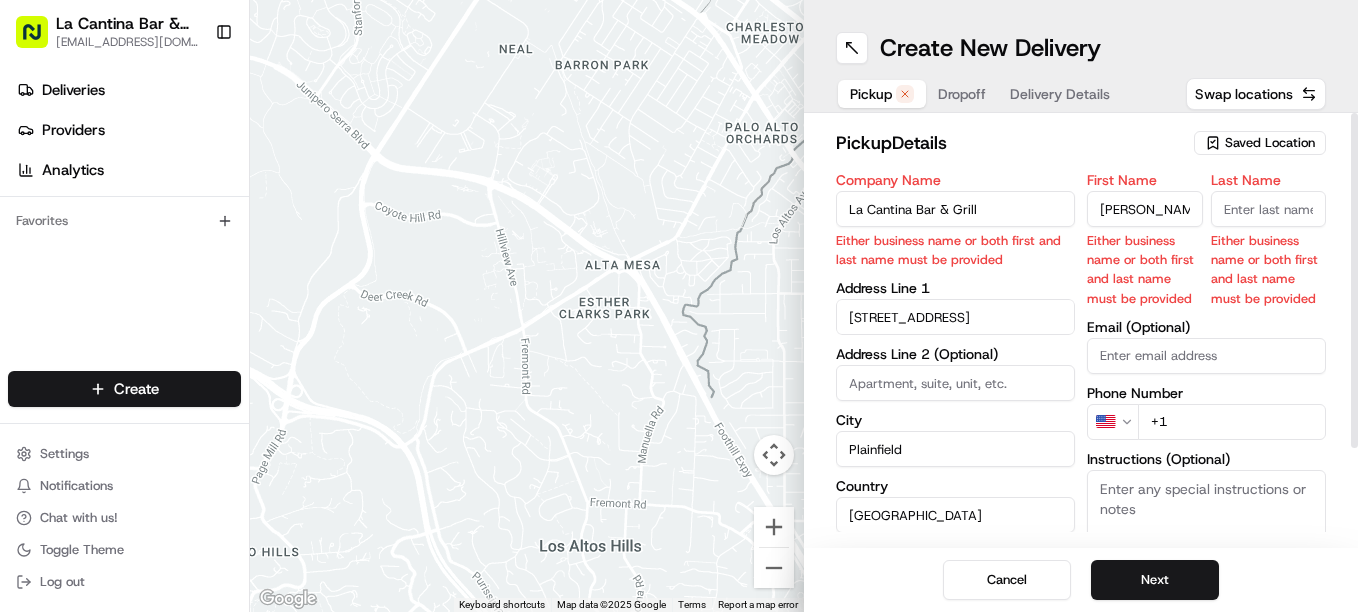 type on "[PERSON_NAME]" 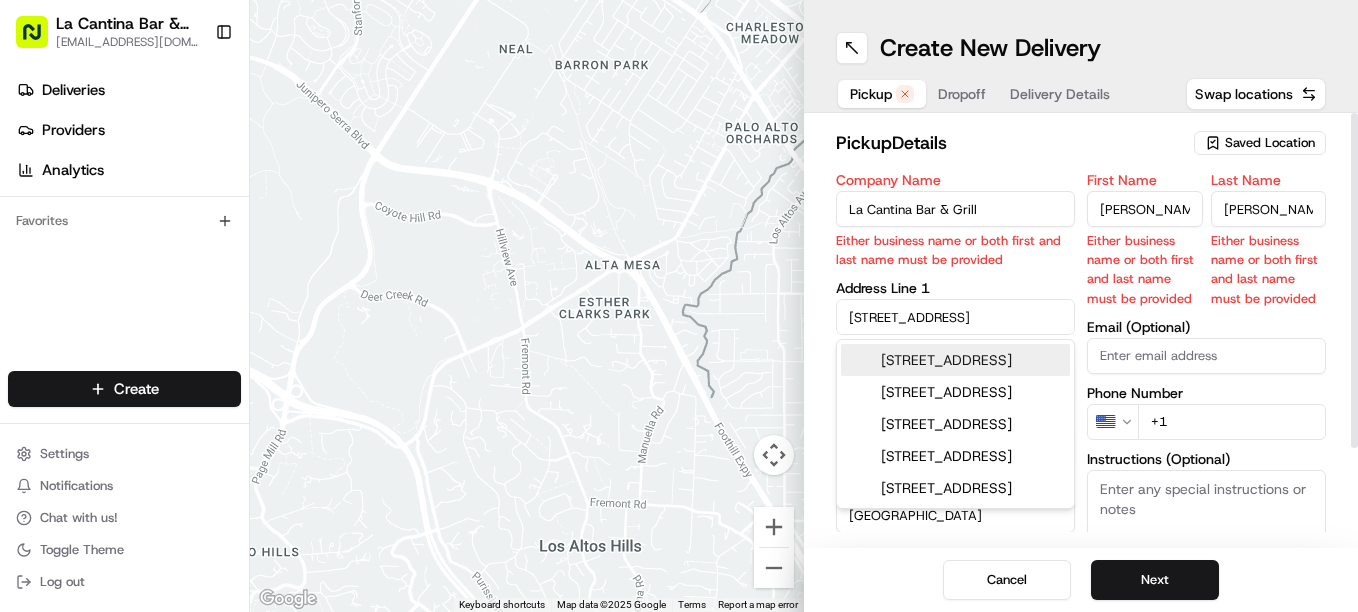 click on "First Name [PERSON_NAME] business name or both first and last name must be provided Last Name [PERSON_NAME] Either business name or both first and last name must be provided Email (Optional) Phone Number US +1 Instructions (Optional) Advanced" at bounding box center (1206, 412) 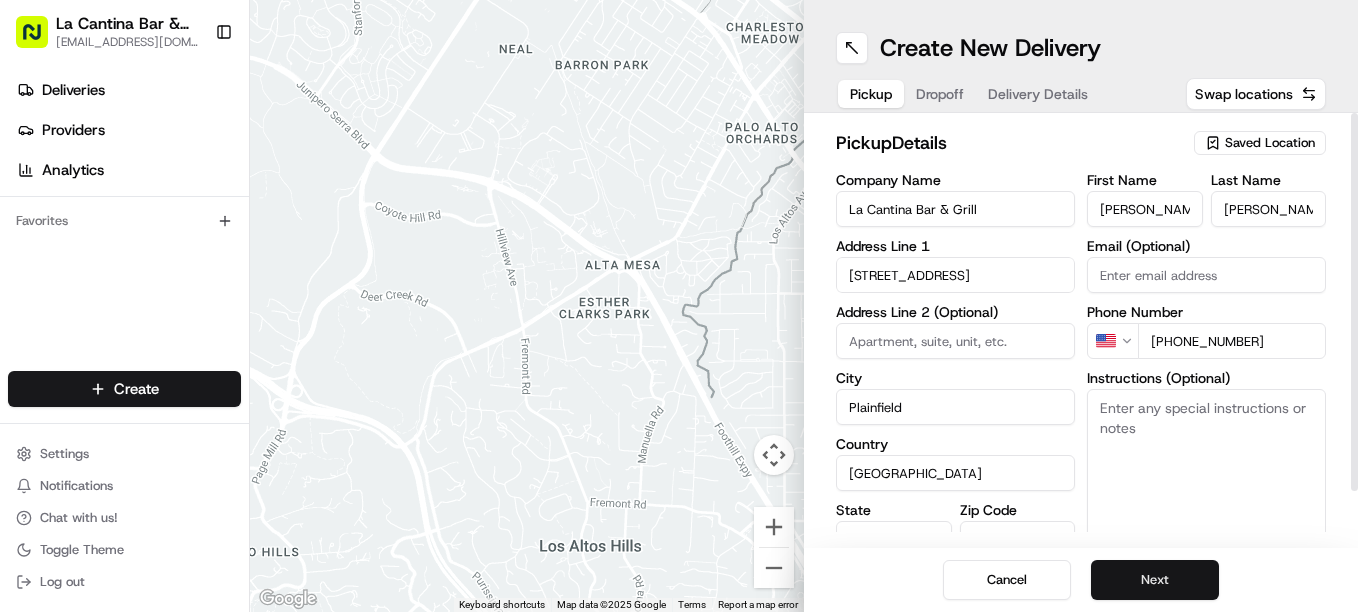 type on "[PHONE_NUMBER]" 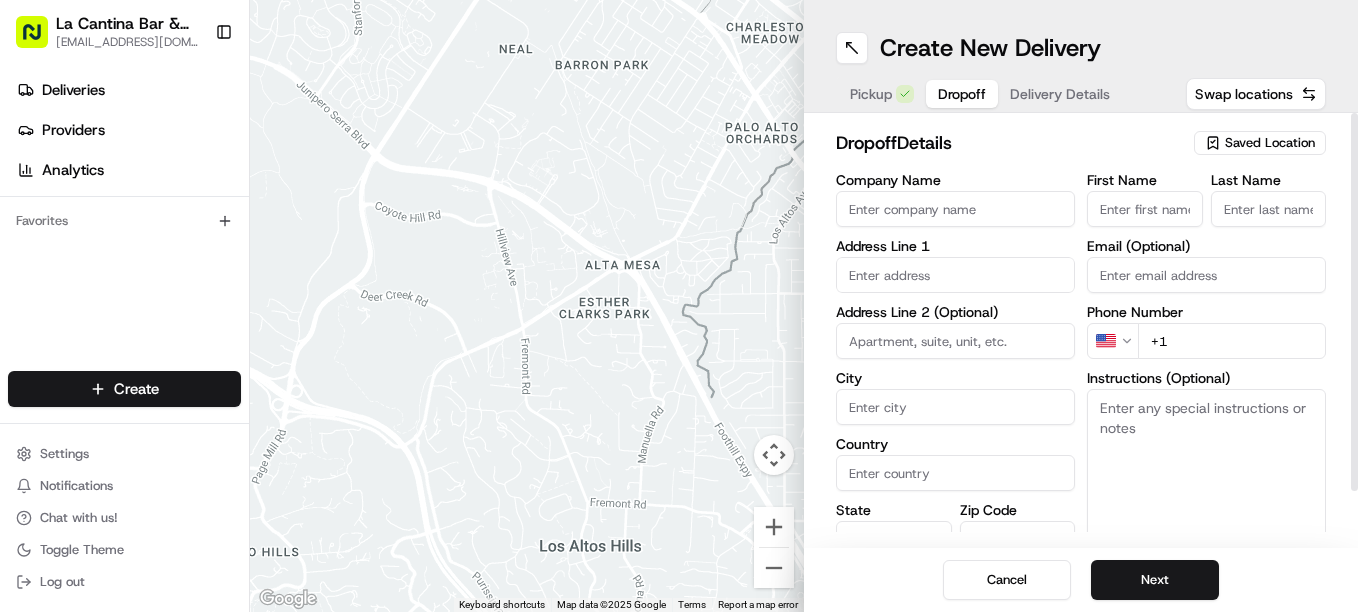 click on "First Name" at bounding box center (1145, 209) 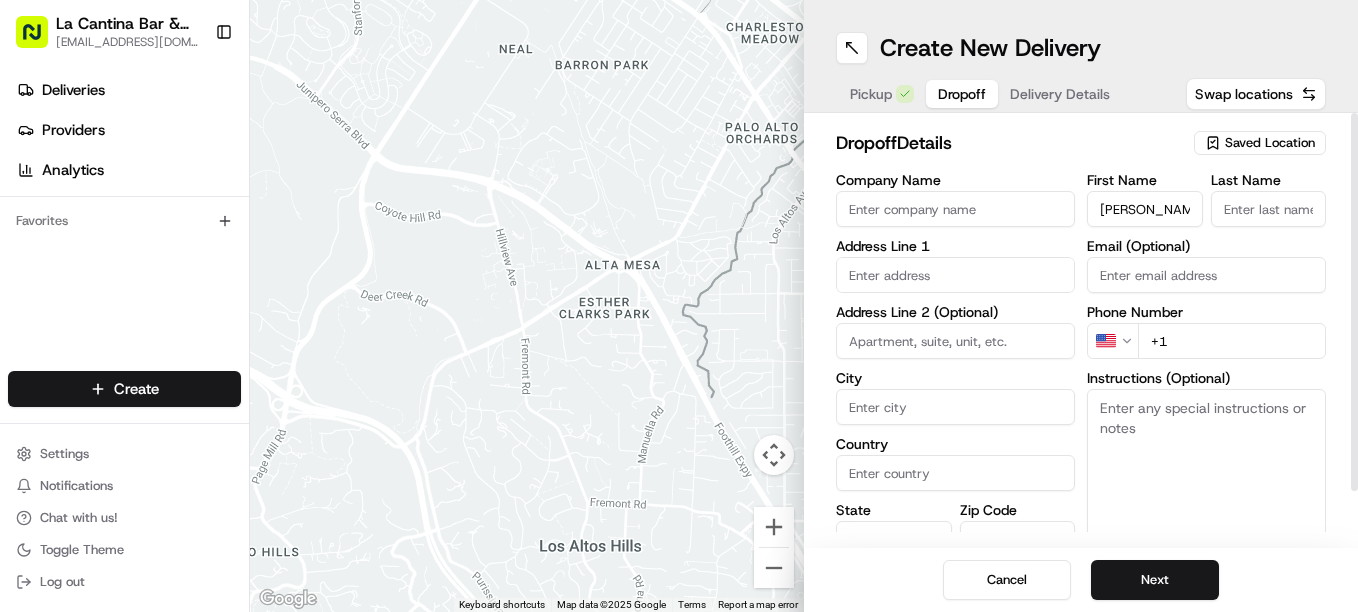type on "[PERSON_NAME]" 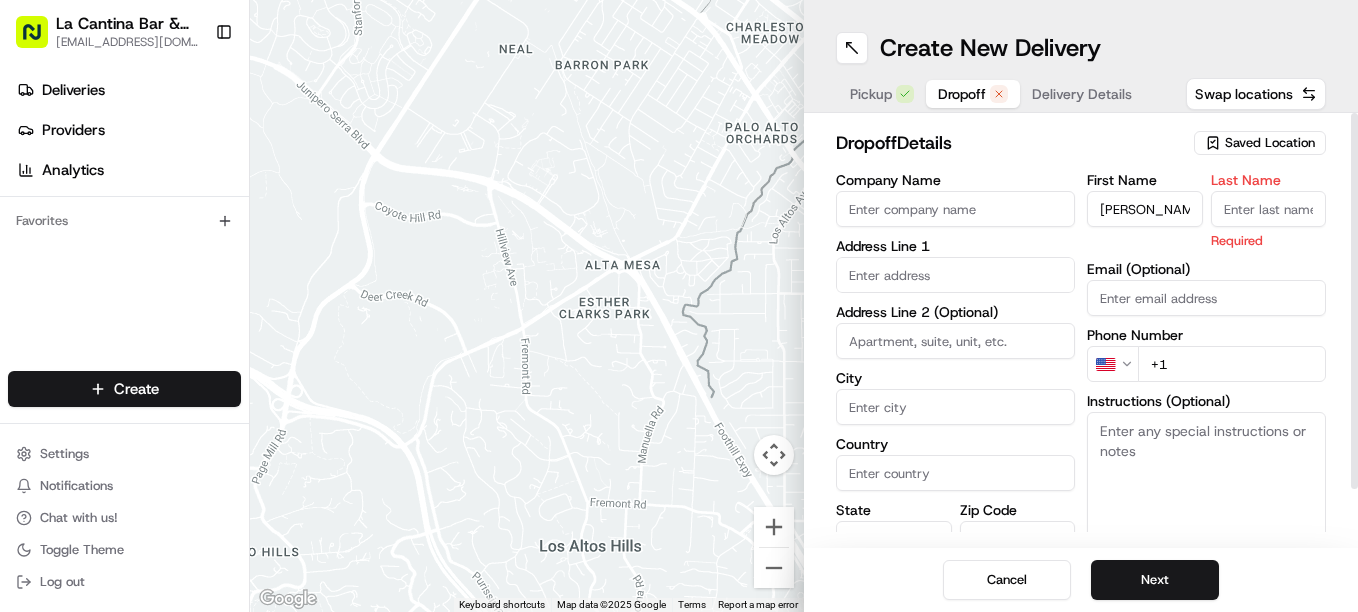 click on "Last Name" at bounding box center (1269, 209) 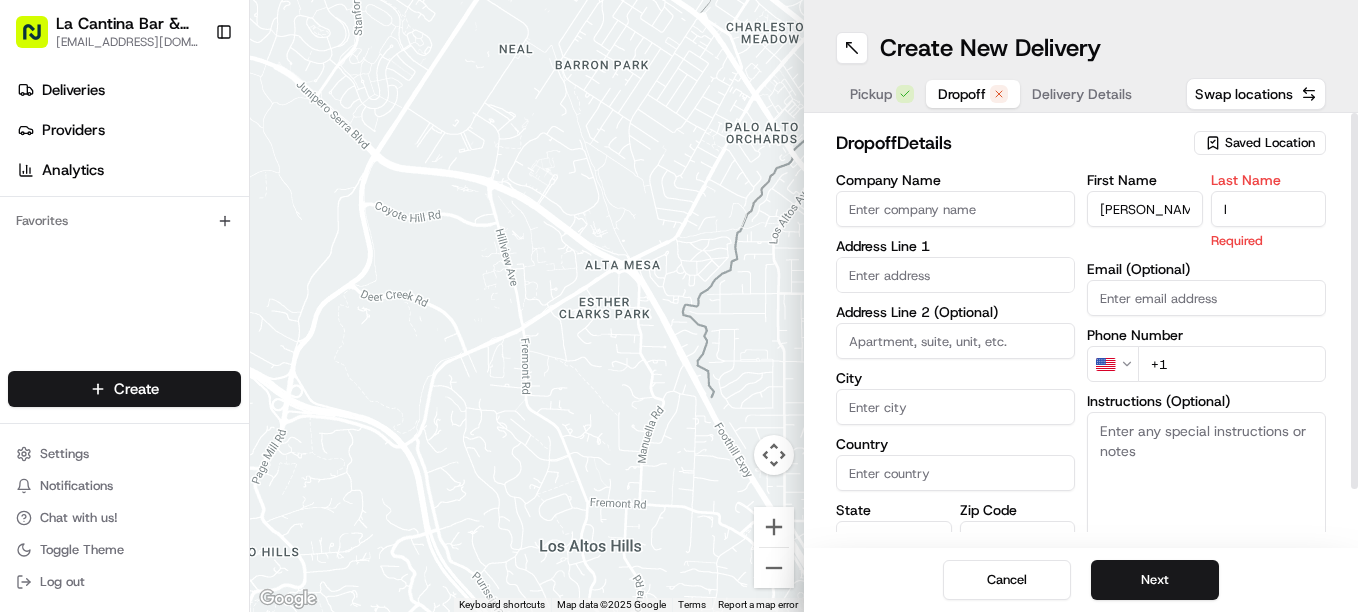 type on "l" 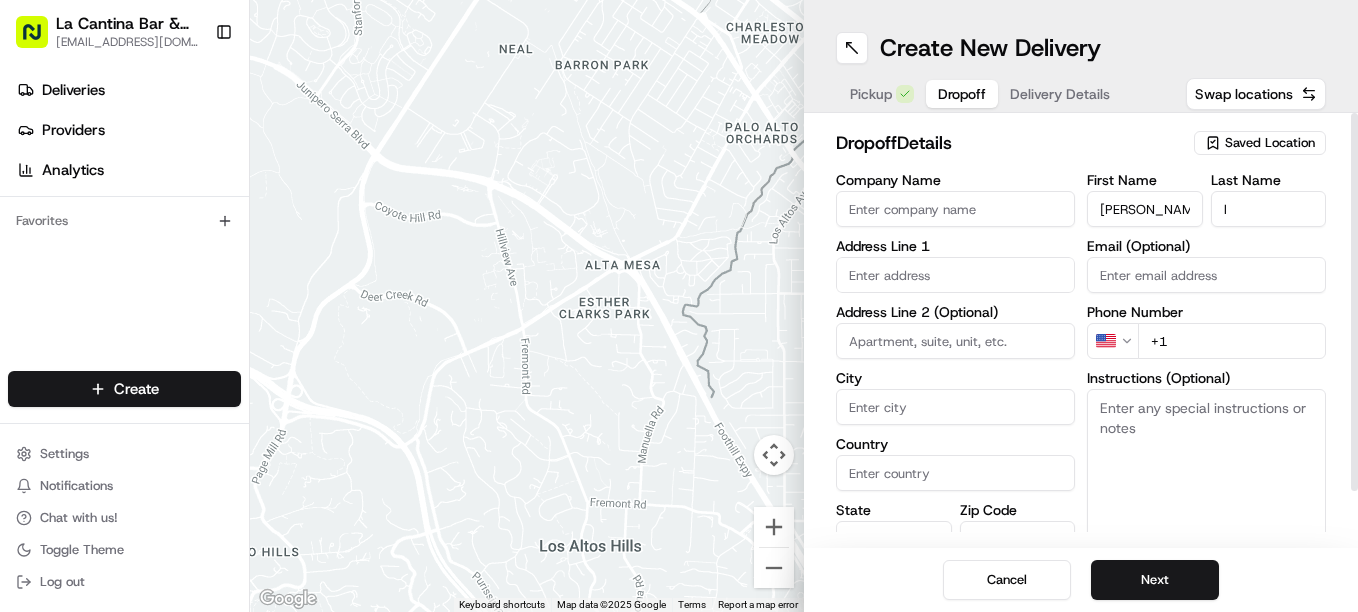 click on "First Name [PERSON_NAME] Last Name l Email (Optional) Phone Number US +1 Instructions (Optional) Advanced" at bounding box center [1206, 383] 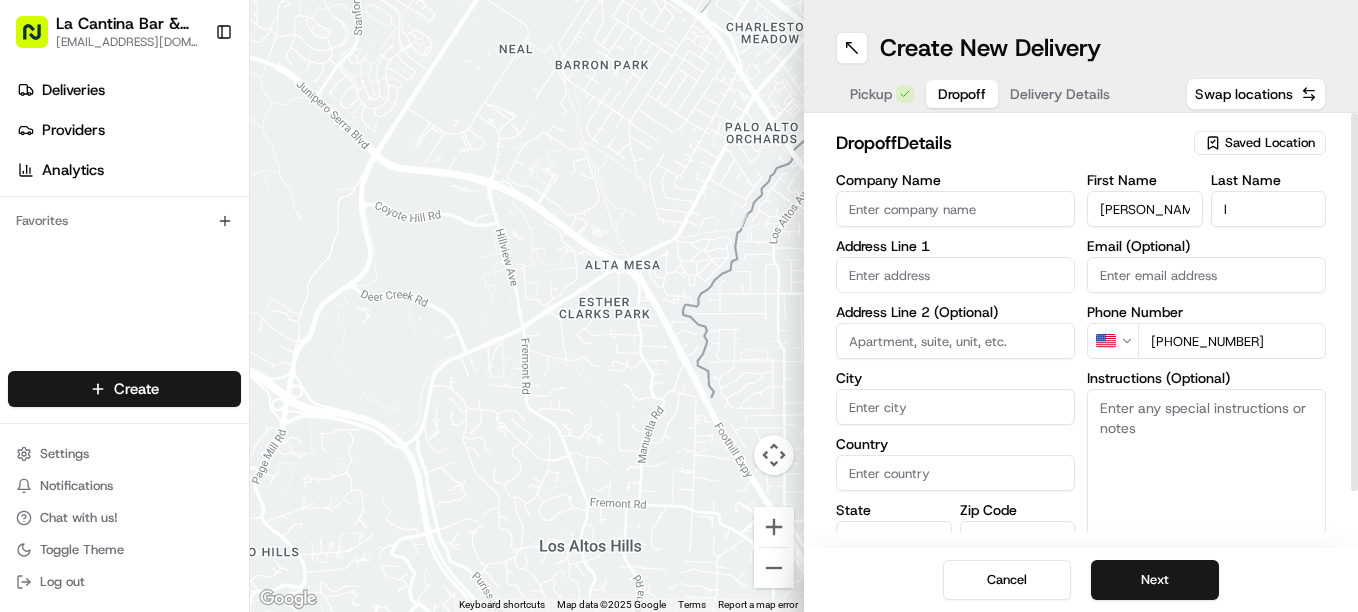 type on "[PHONE_NUMBER]" 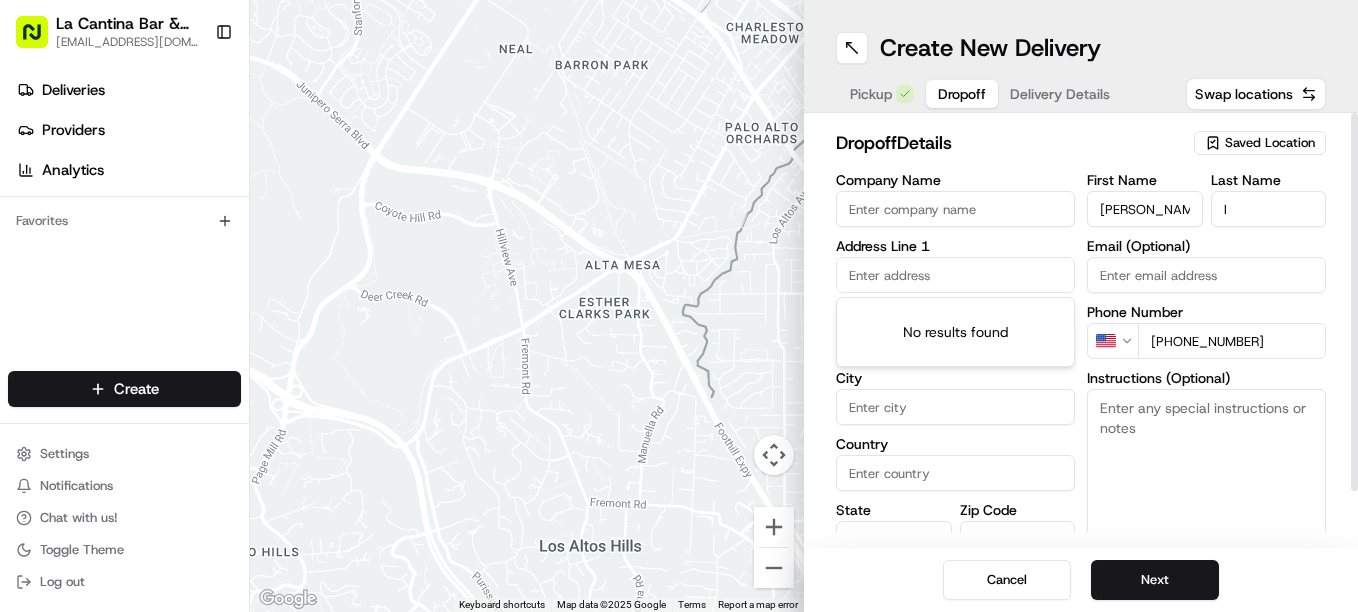 click at bounding box center (955, 275) 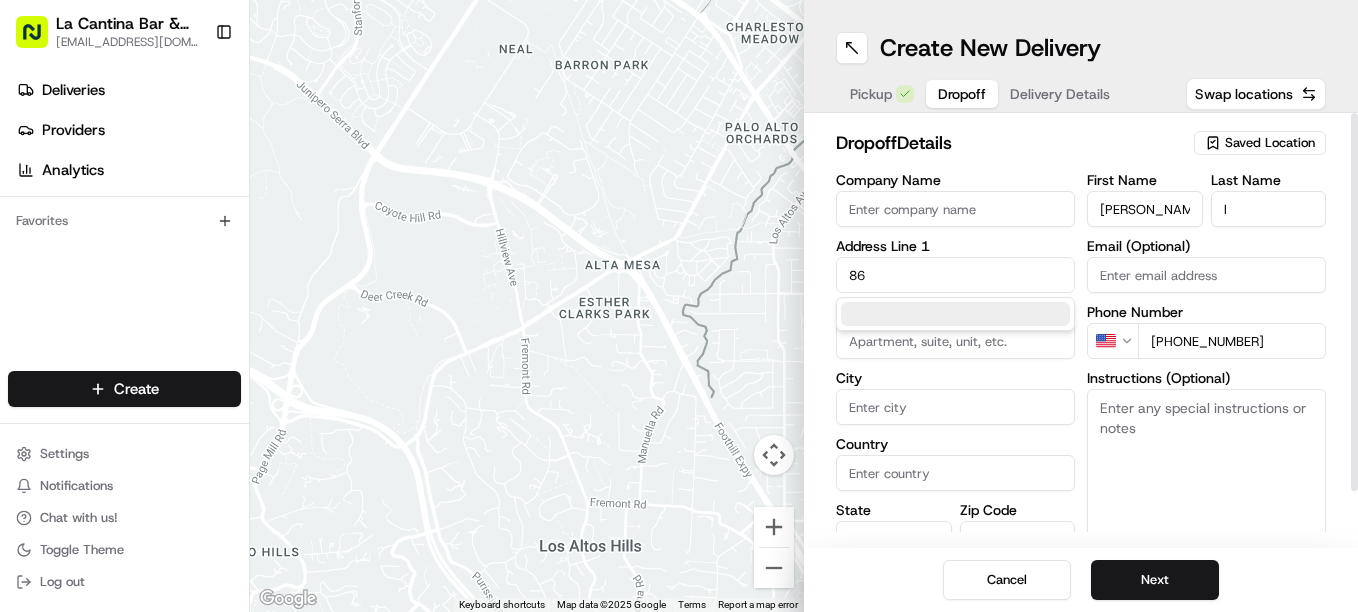 type on "8" 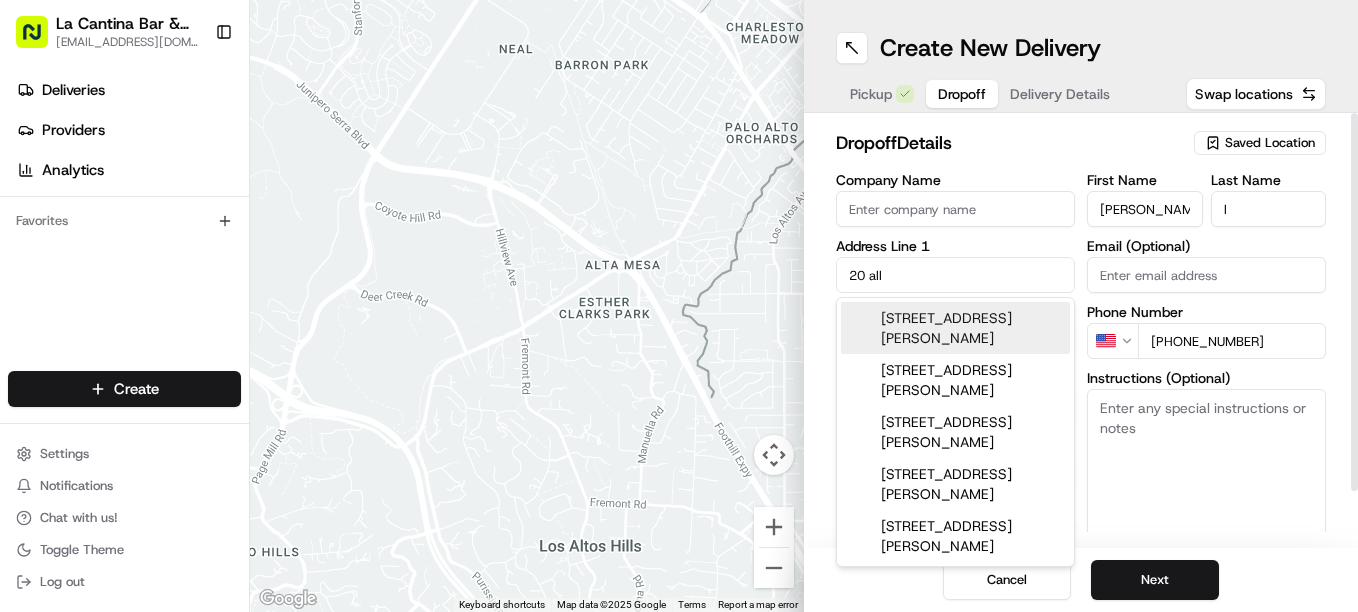click on "[STREET_ADDRESS][PERSON_NAME]" at bounding box center [955, 328] 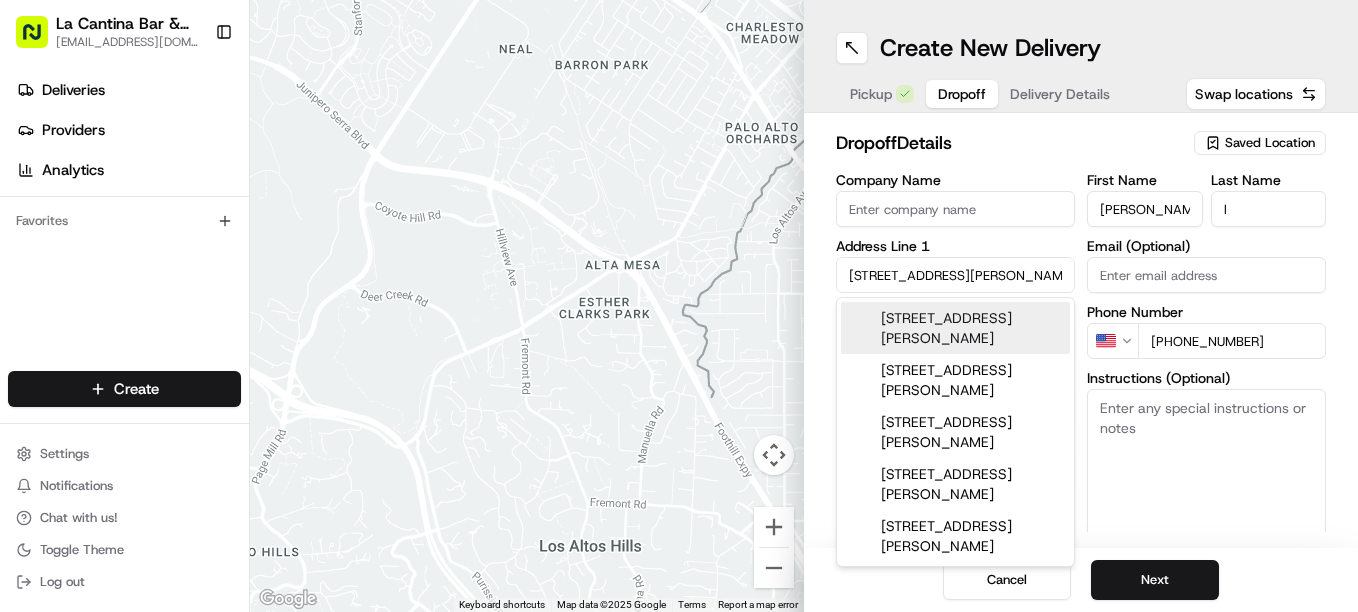 type on "[STREET_ADDRESS][PERSON_NAME]" 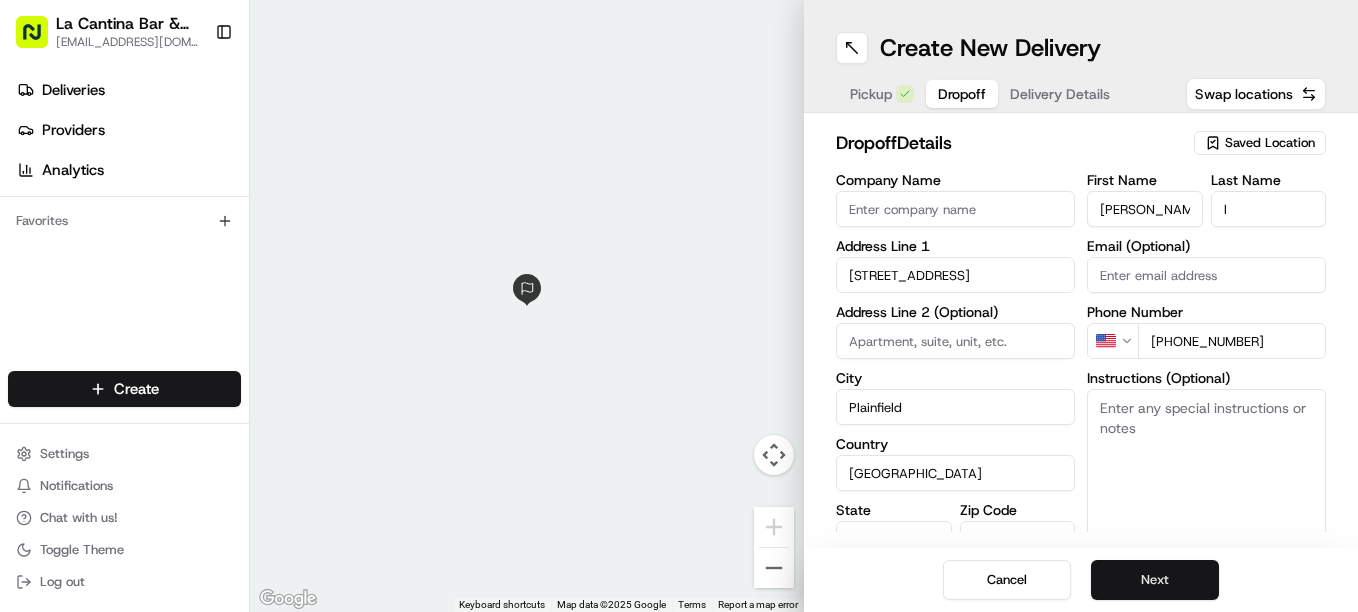 click on "Next" at bounding box center (1155, 580) 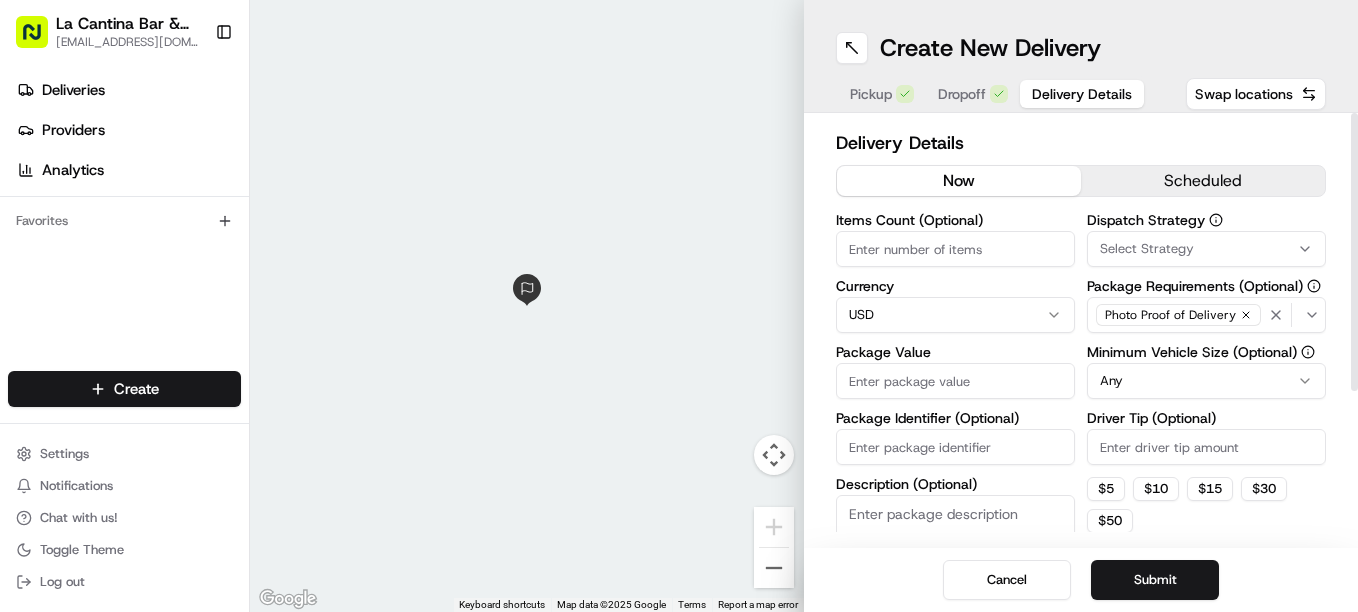 click on "Package Value" at bounding box center (955, 381) 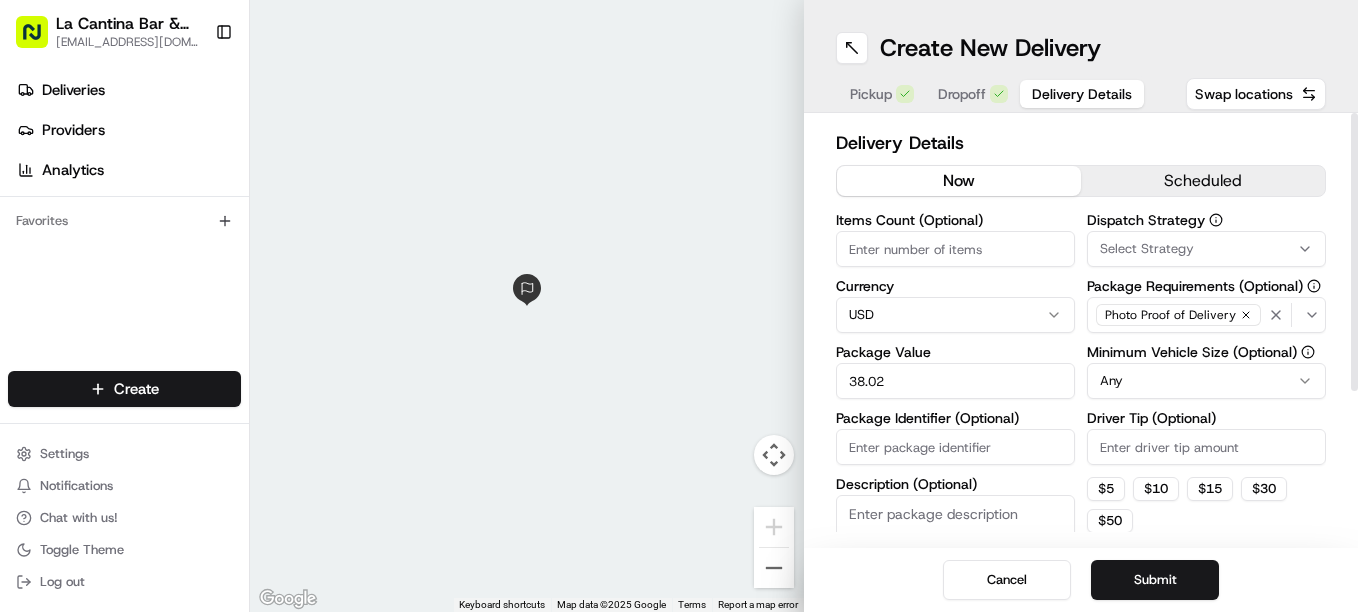 type on "38.02" 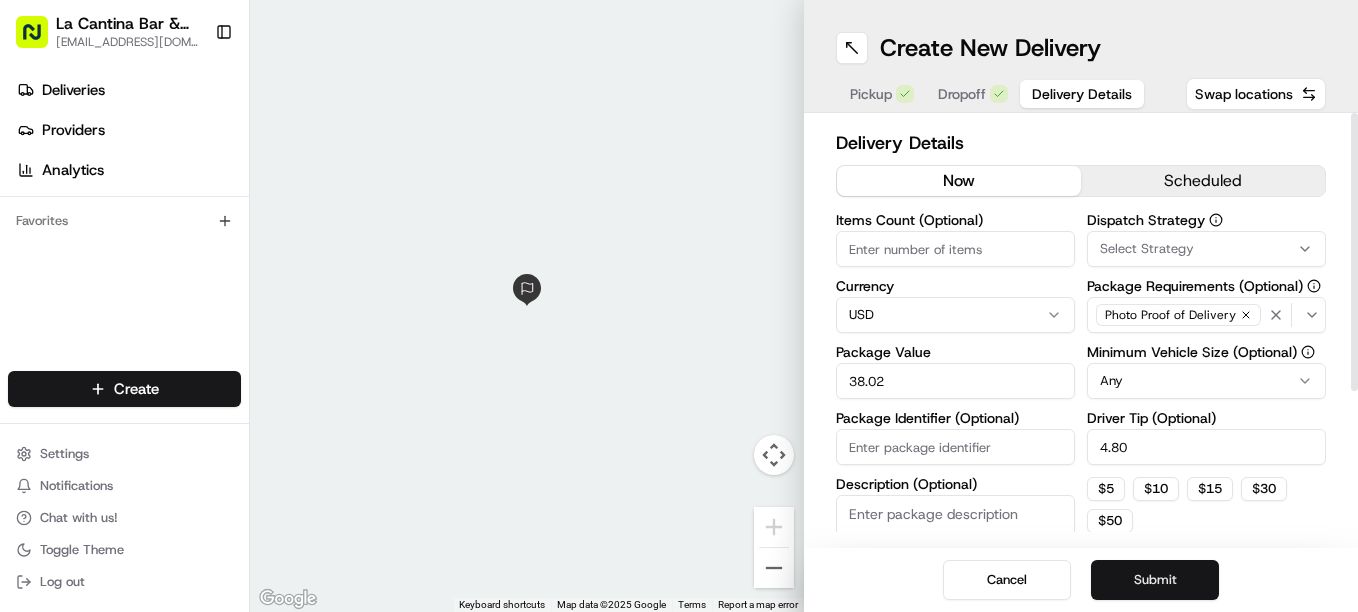 type on "4.80" 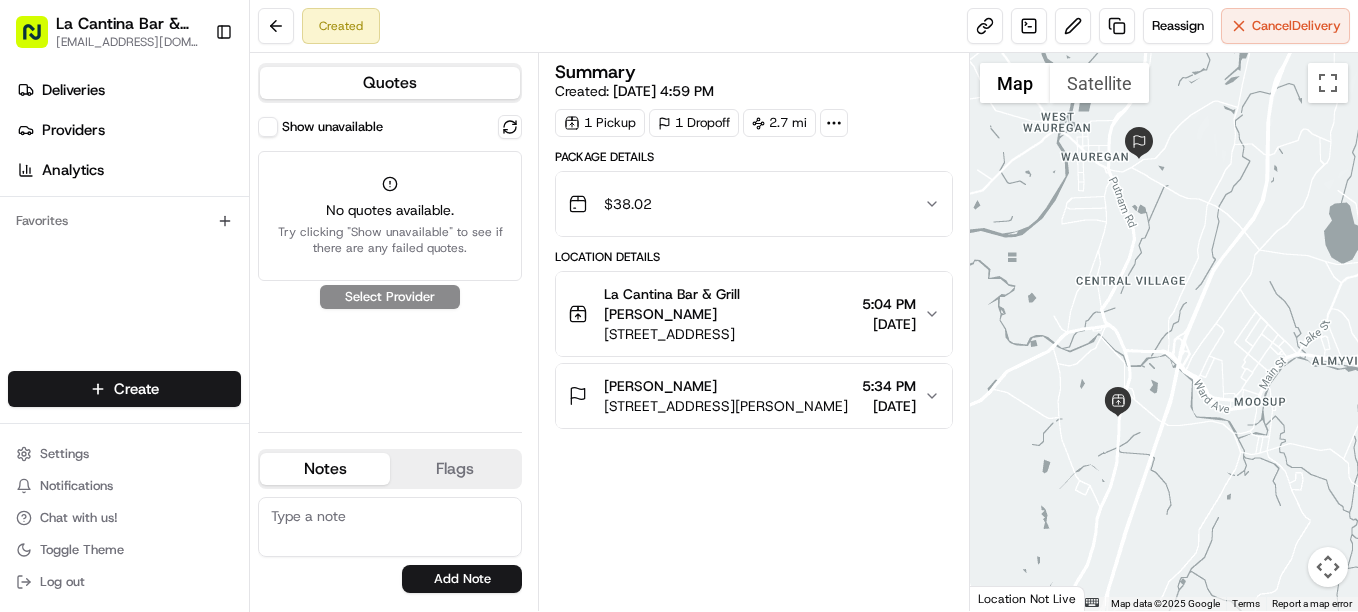 click on "Try clicking "Show unavailable" to see if there are any failed quotes." at bounding box center [390, 240] 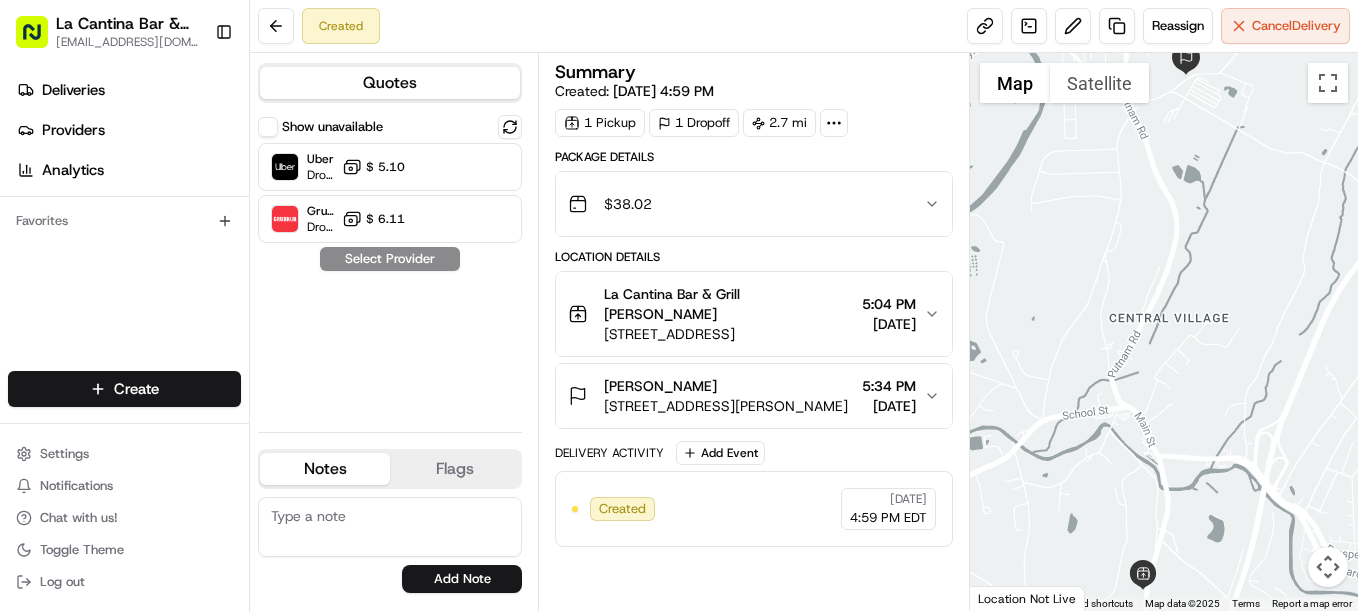 scroll, scrollTop: 0, scrollLeft: 0, axis: both 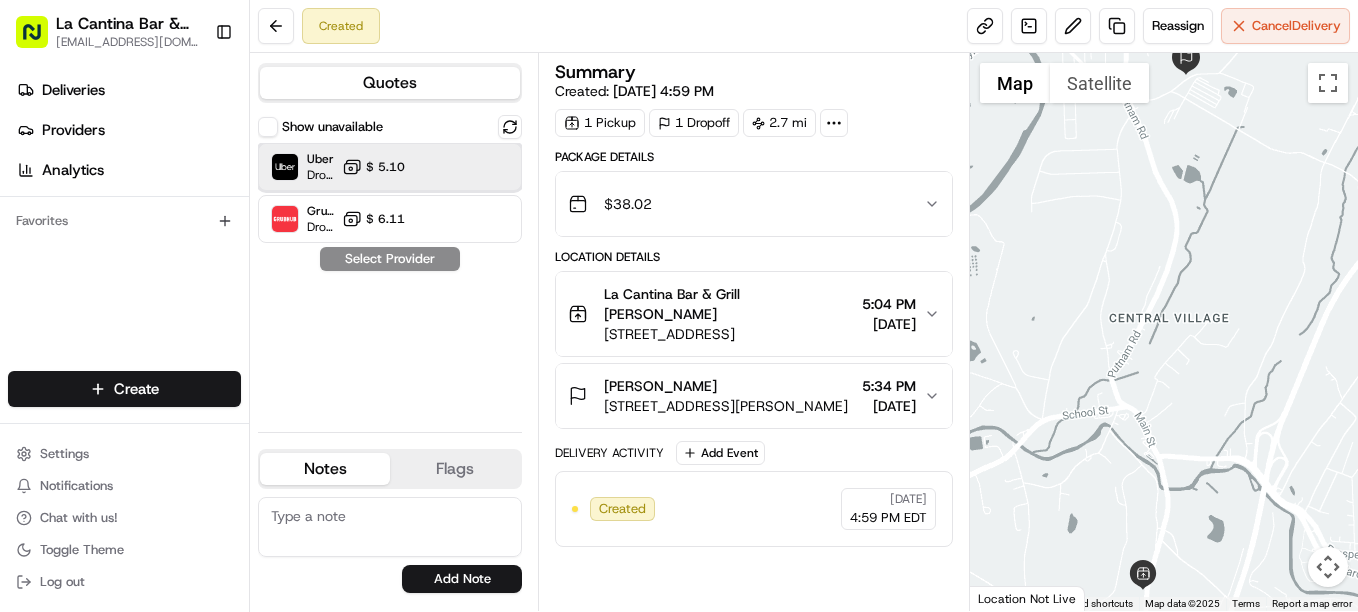 click on "Uber Dropoff ETA   26 minutes $   5.10" at bounding box center [390, 167] 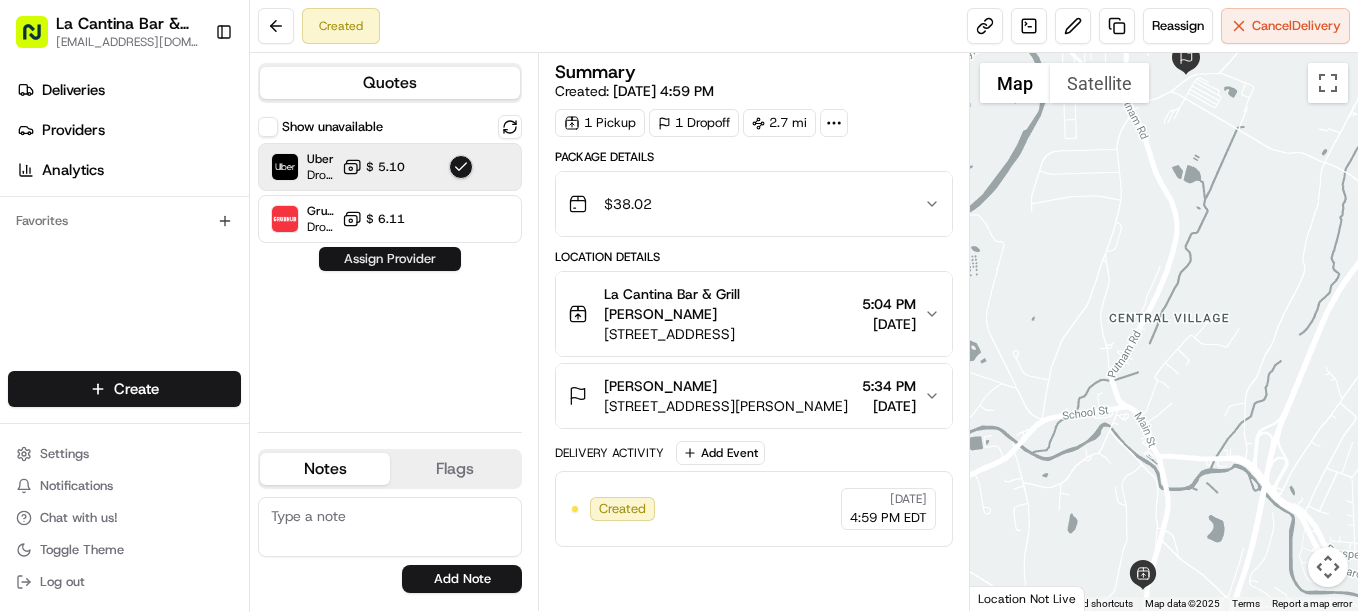 click on "Assign Provider" at bounding box center [390, 259] 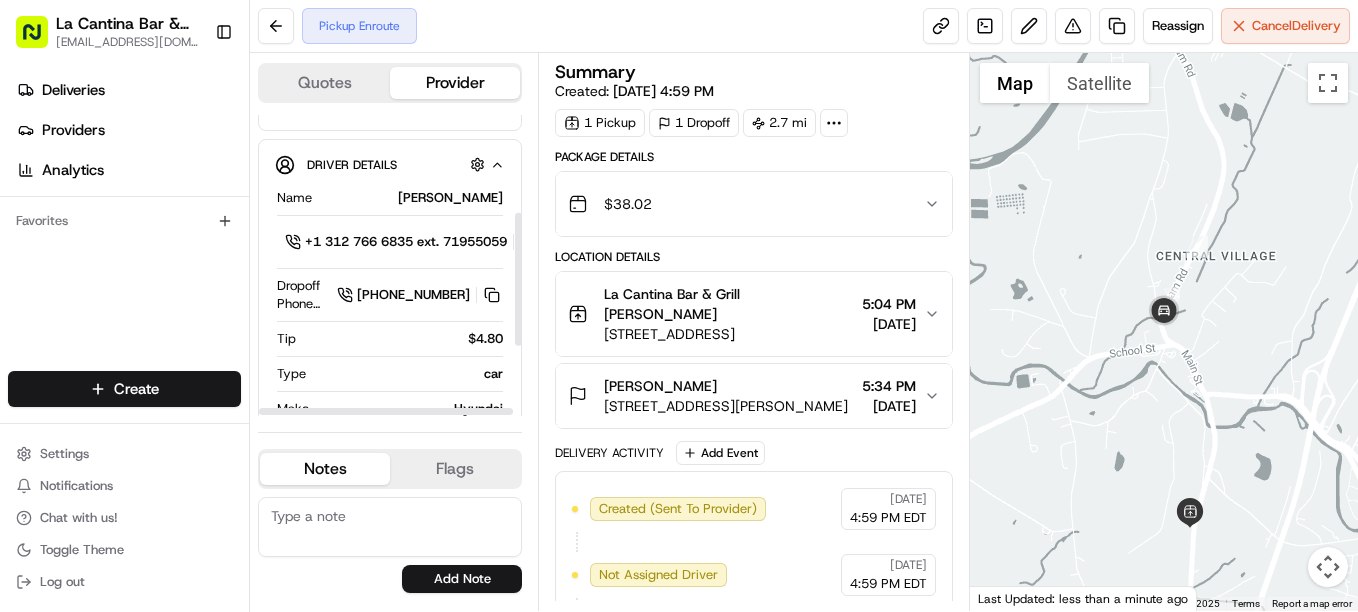 scroll, scrollTop: 254, scrollLeft: 0, axis: vertical 